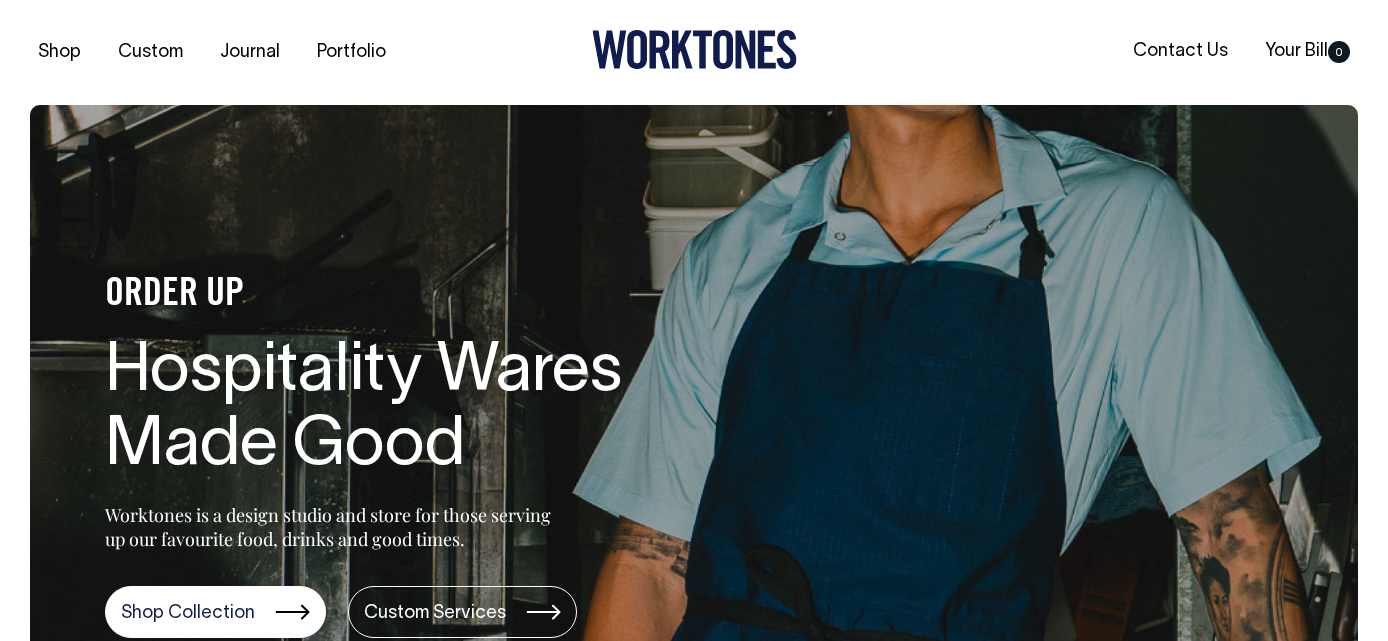 scroll, scrollTop: 0, scrollLeft: 0, axis: both 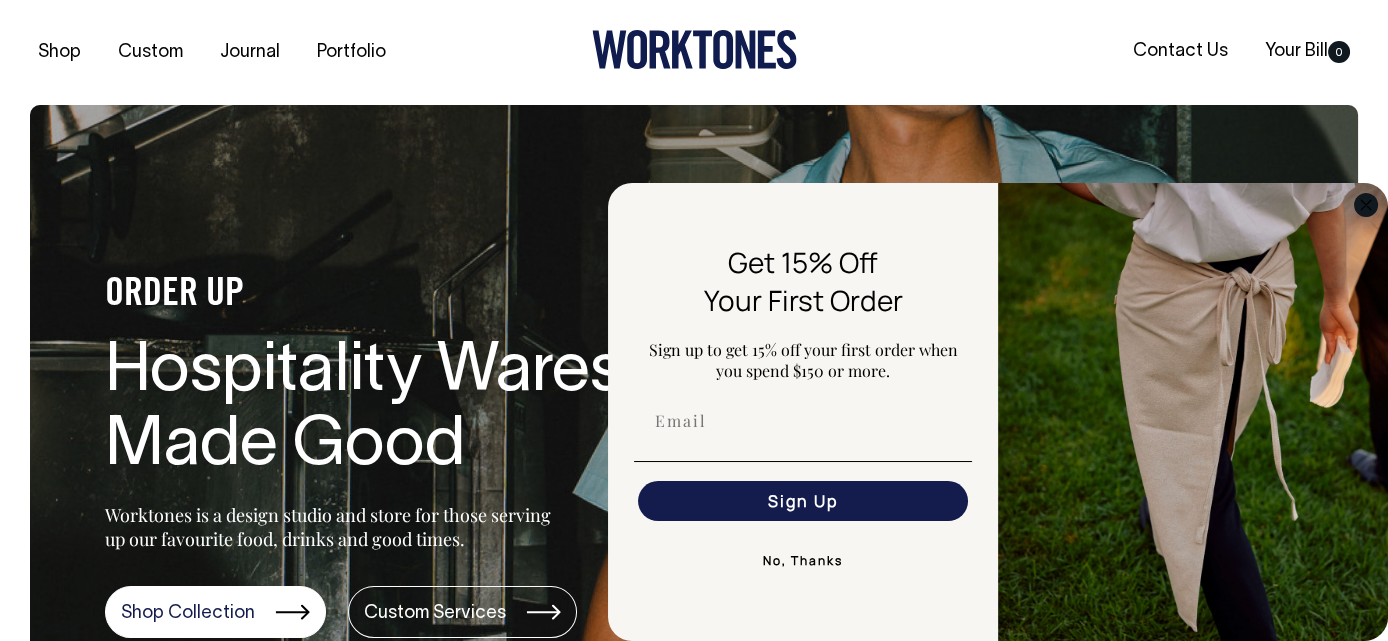 click 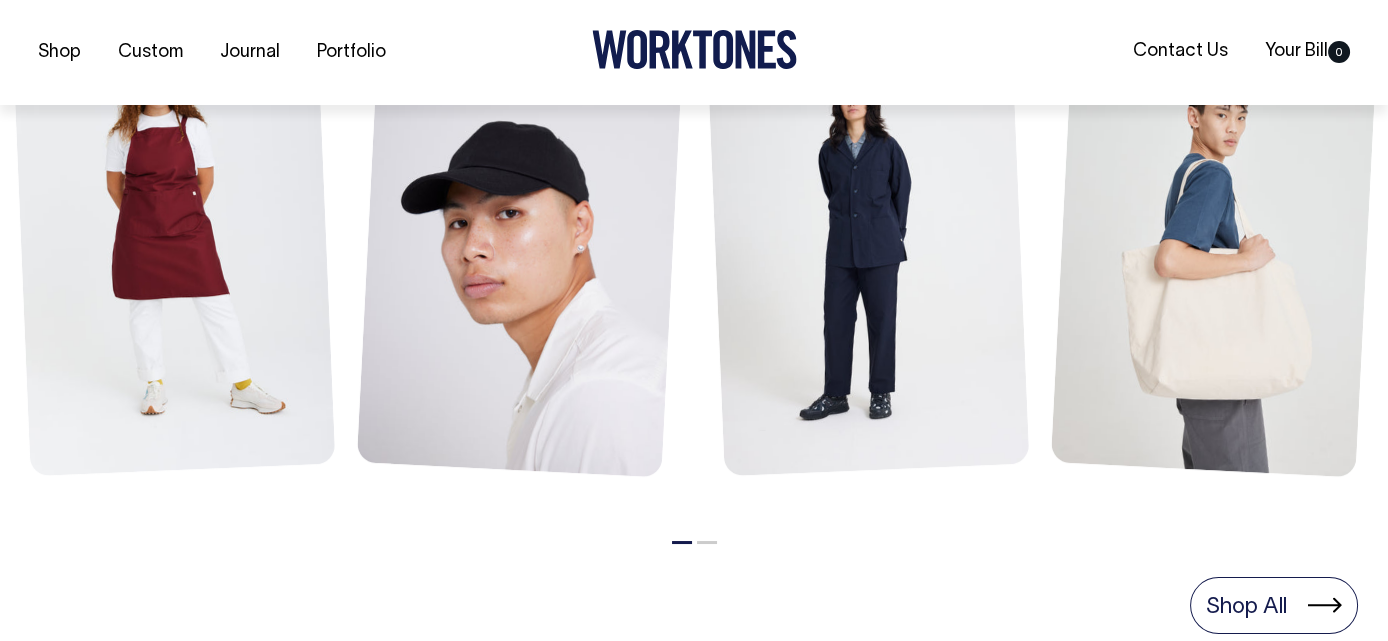 scroll, scrollTop: 1000, scrollLeft: 0, axis: vertical 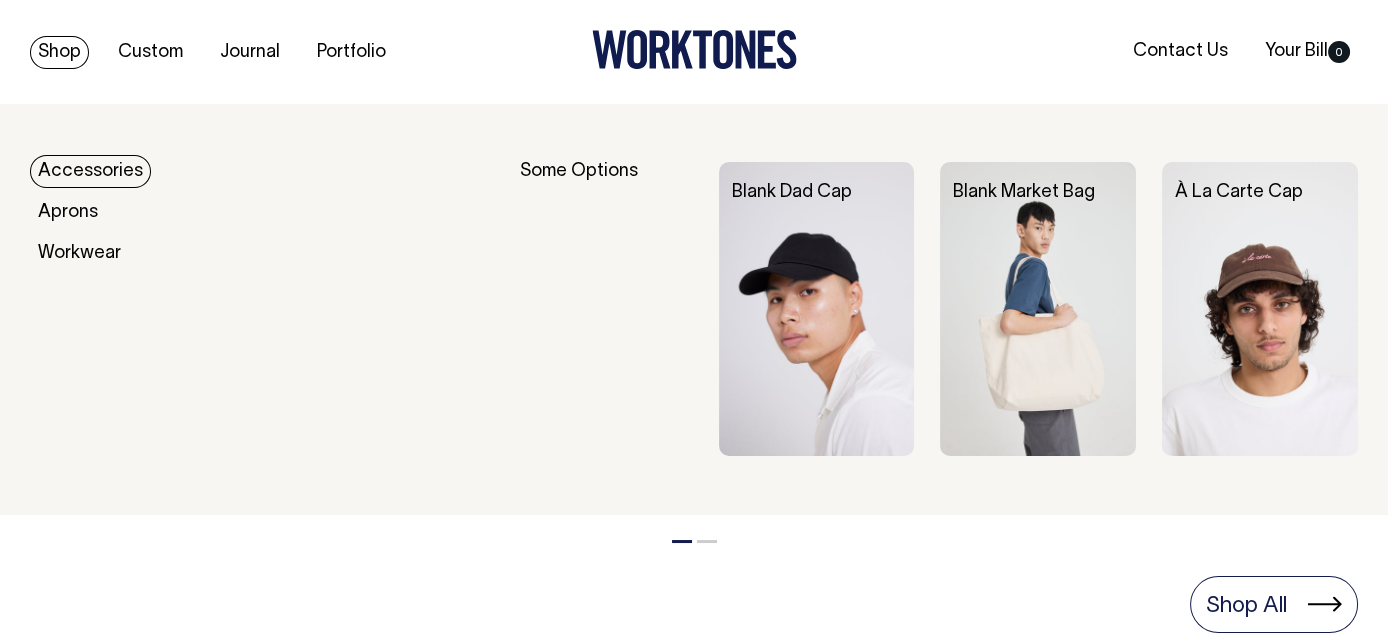 click on "Accessories" at bounding box center (90, 171) 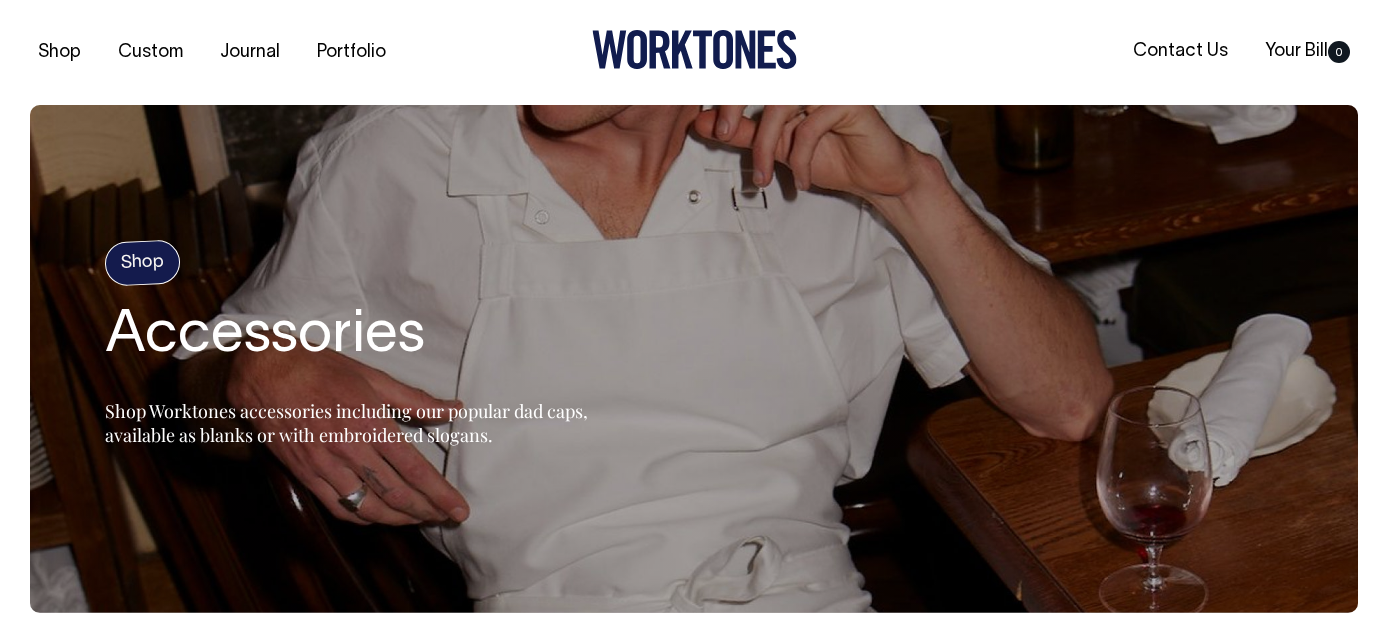 scroll, scrollTop: 0, scrollLeft: 0, axis: both 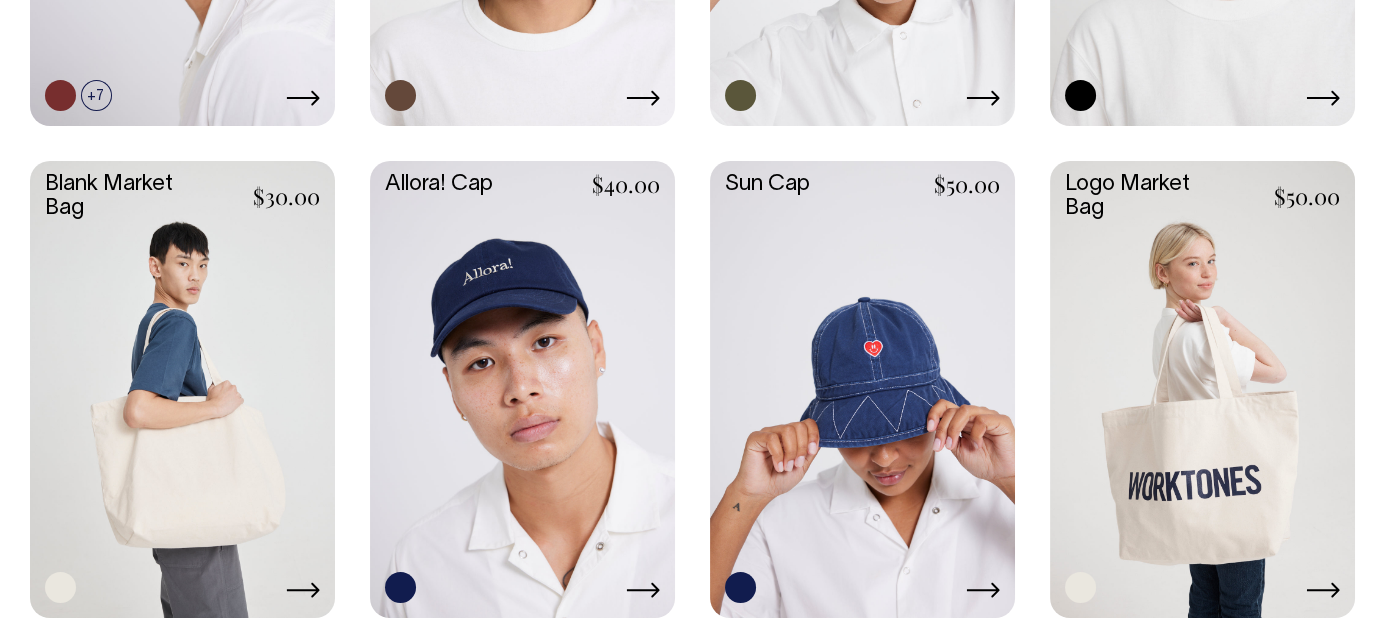 click at bounding box center (182, 388) 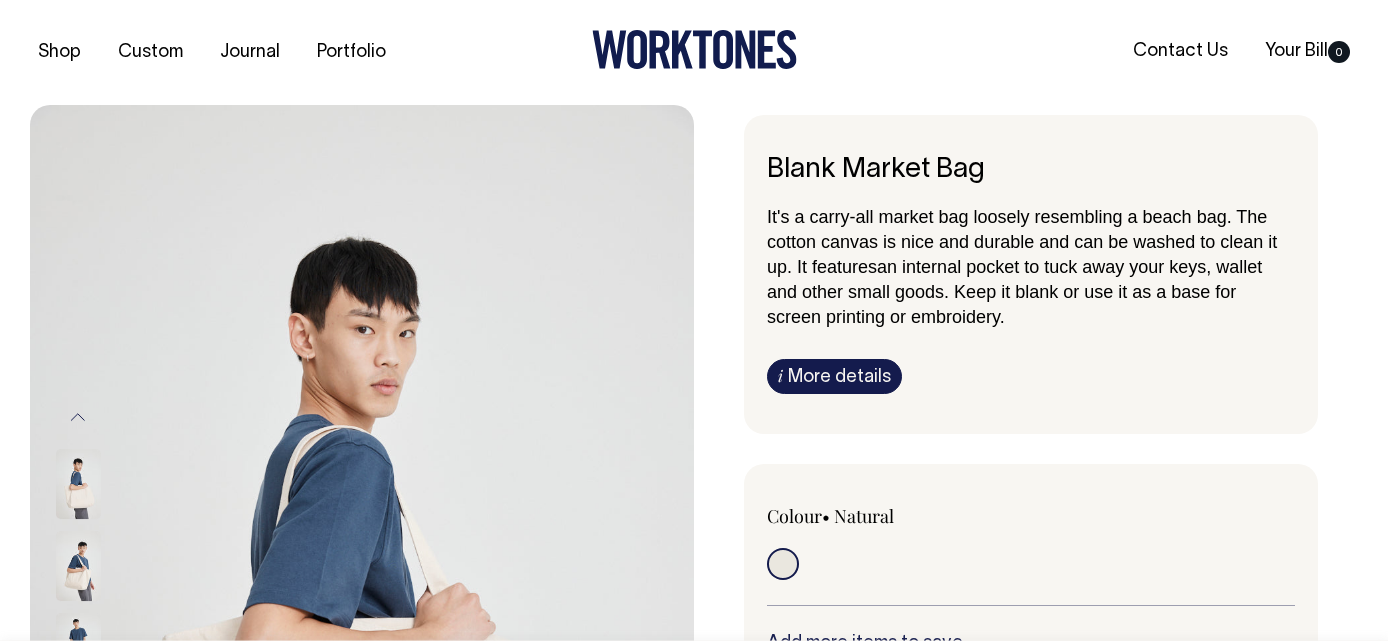 scroll, scrollTop: 0, scrollLeft: 0, axis: both 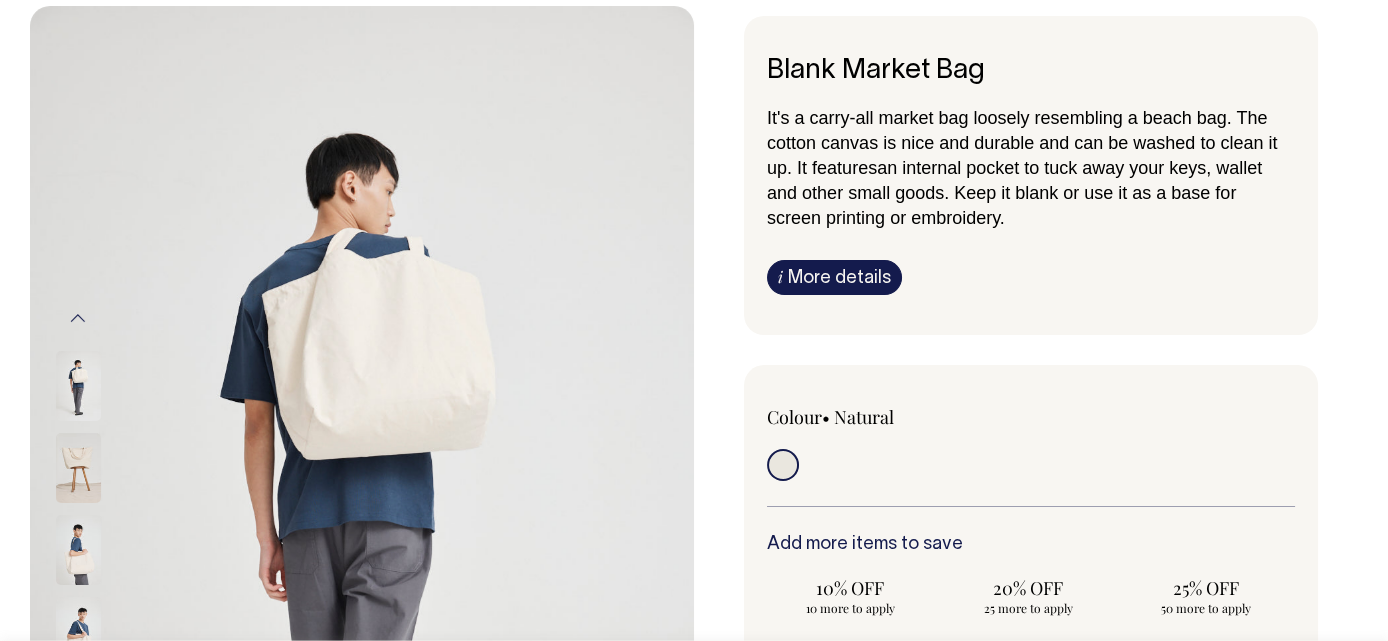 click at bounding box center (362, 504) 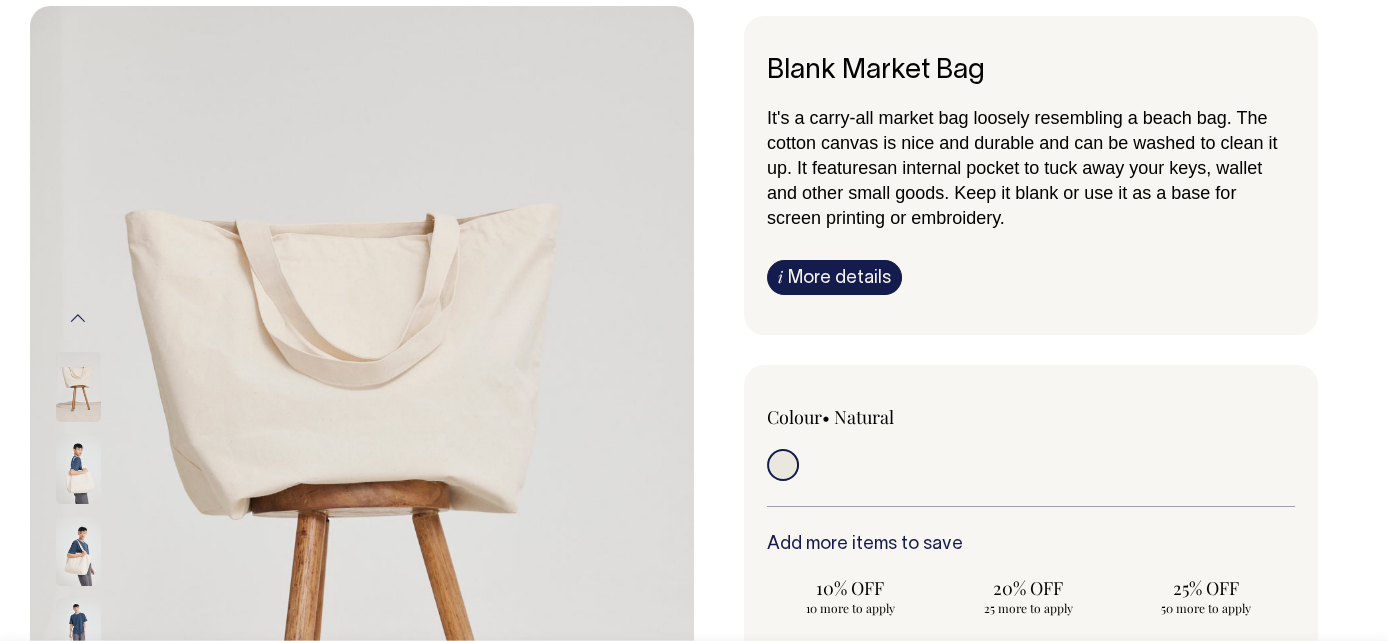 click at bounding box center [78, 551] 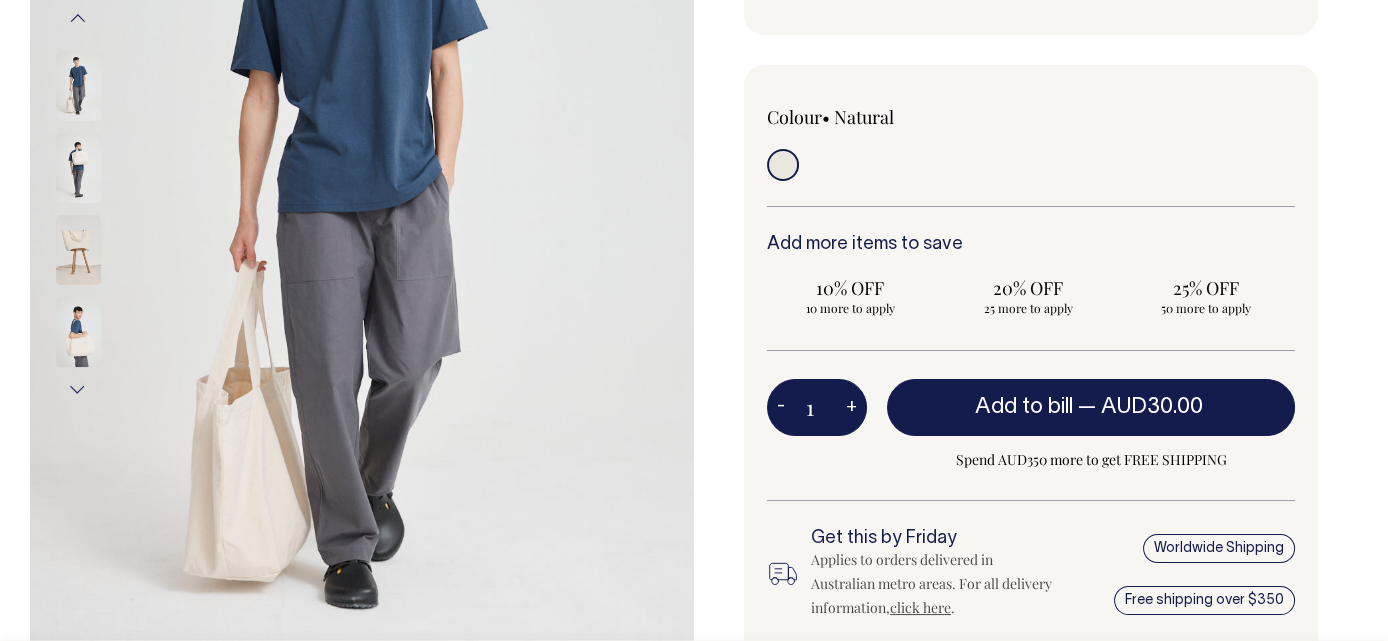 scroll, scrollTop: 399, scrollLeft: 0, axis: vertical 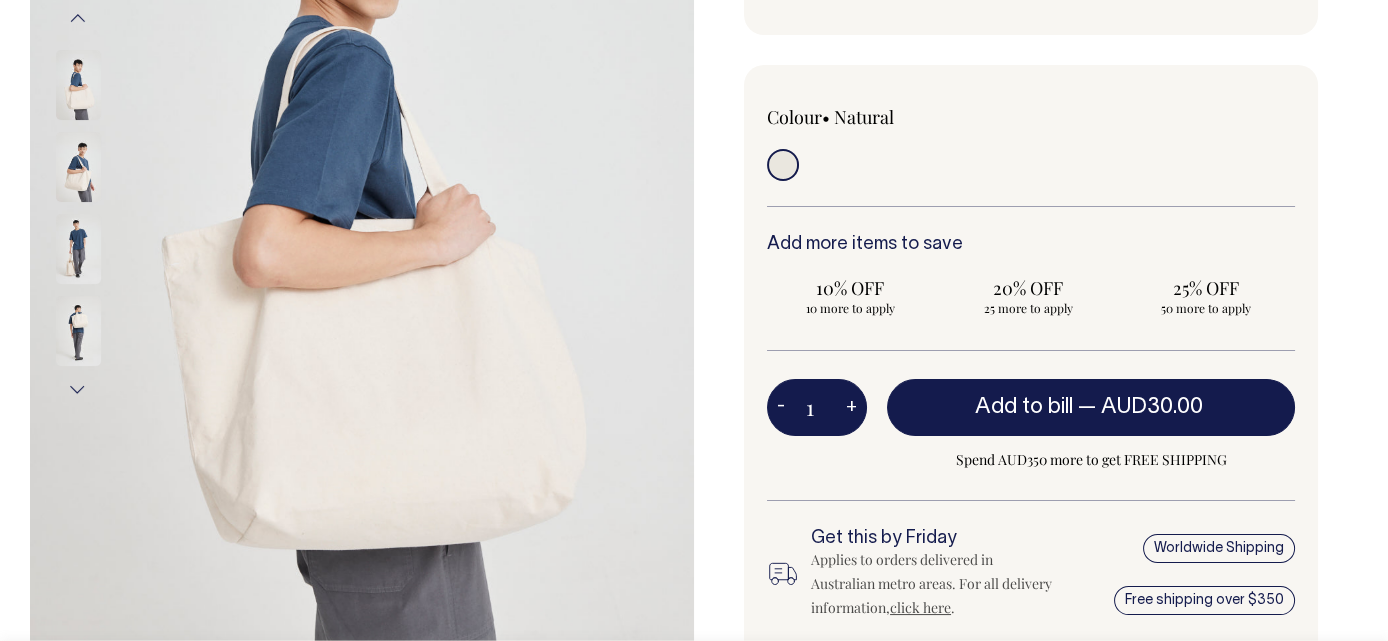 click at bounding box center (78, 249) 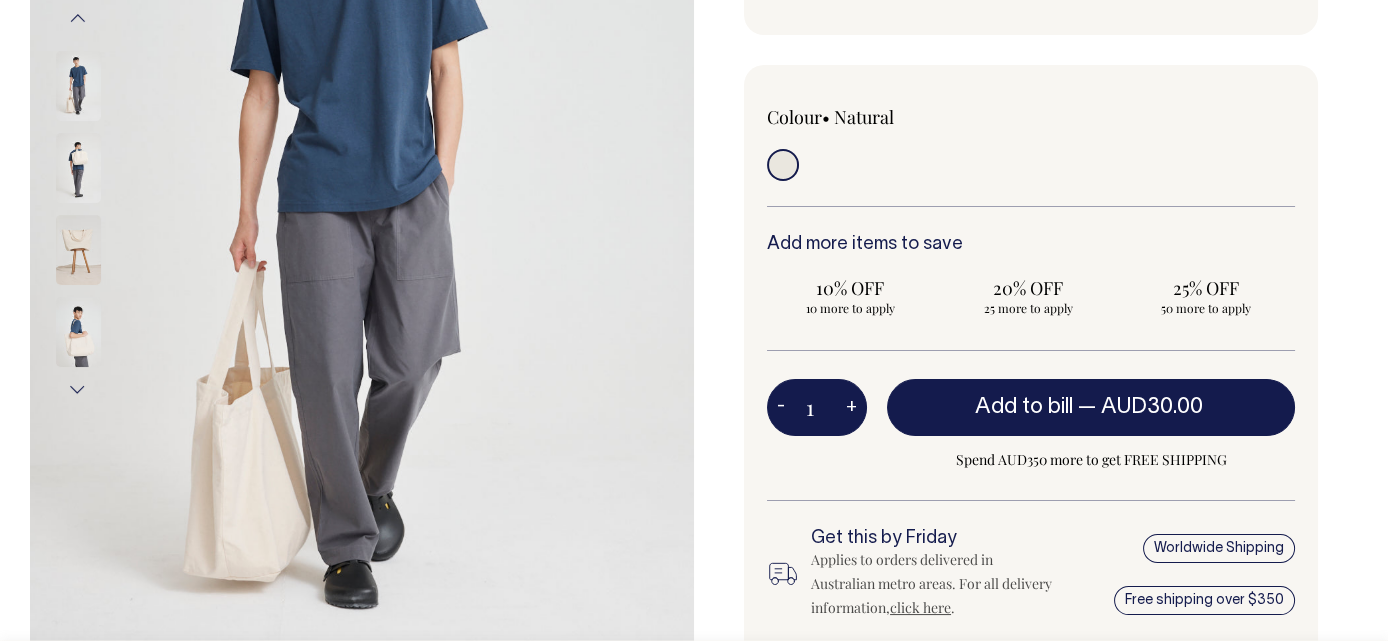 click on "Next" at bounding box center (78, 389) 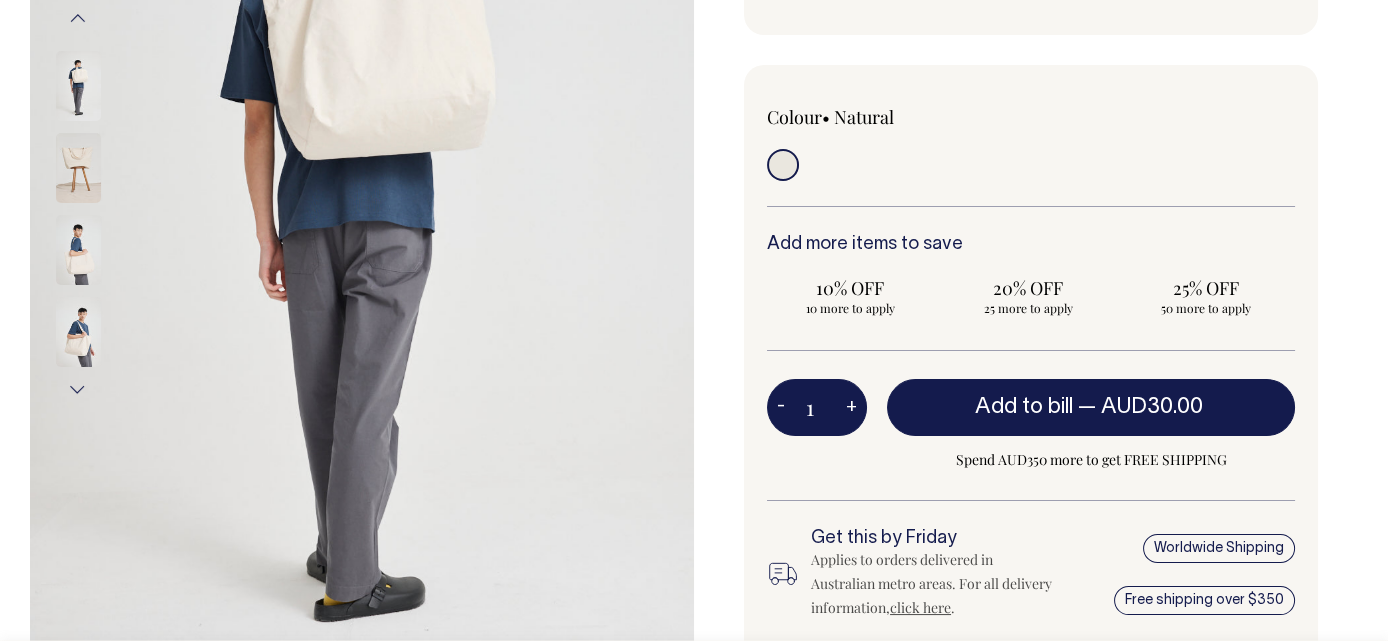 click on "Next" at bounding box center [78, 389] 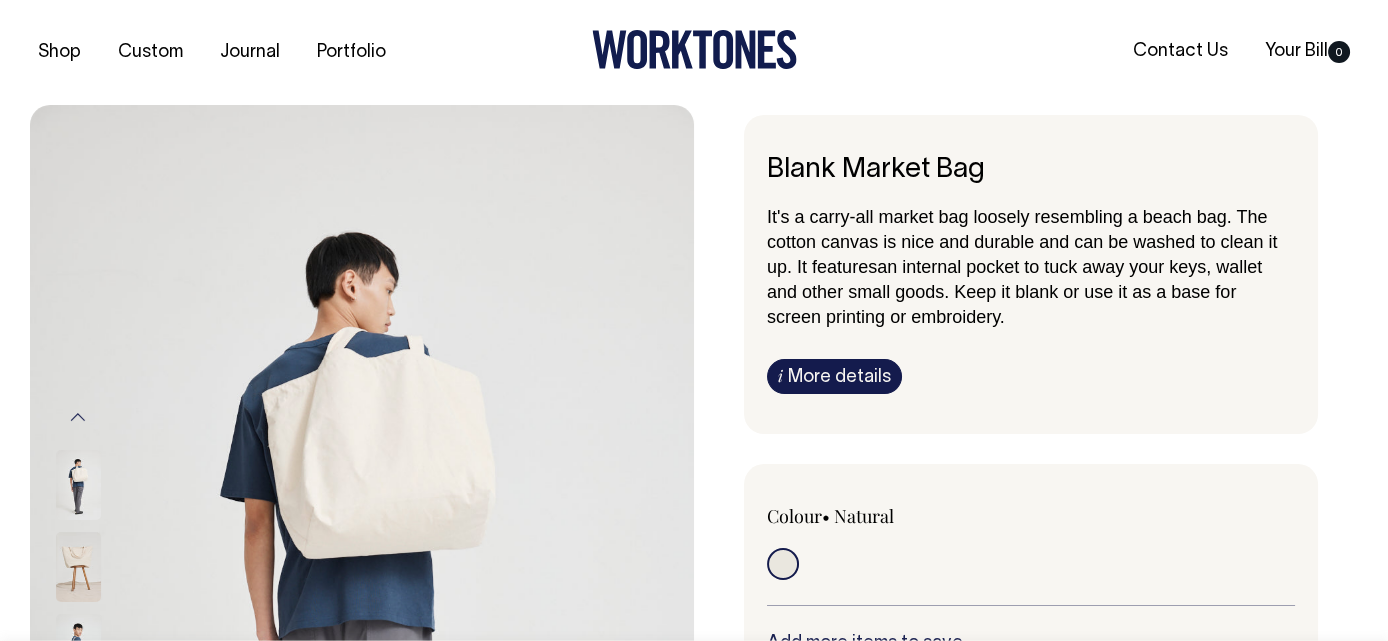 scroll, scrollTop: 0, scrollLeft: 0, axis: both 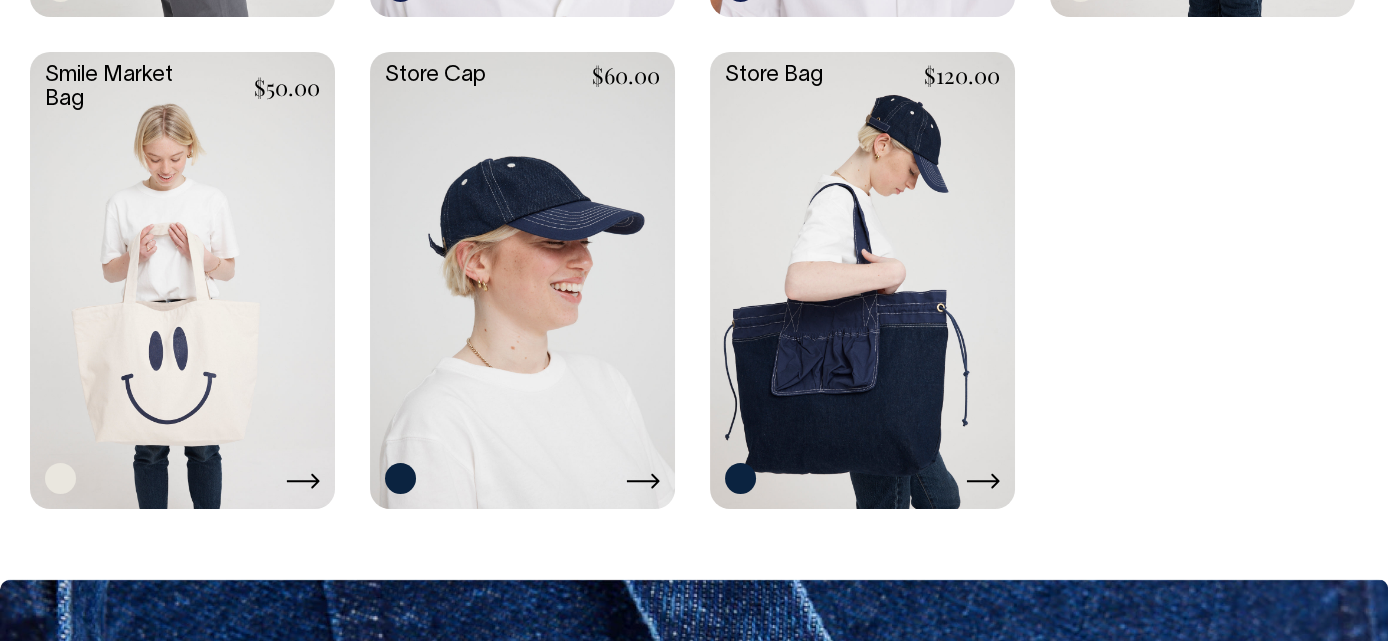 click at bounding box center (862, 278) 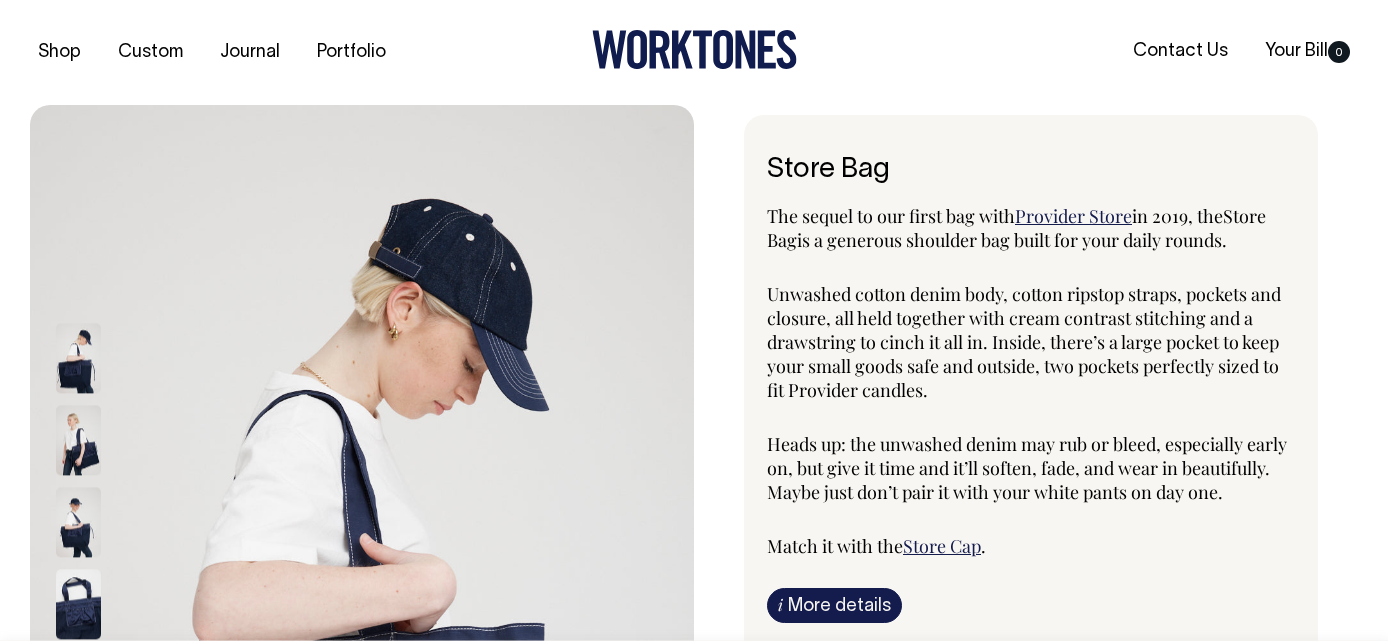 scroll, scrollTop: 0, scrollLeft: 0, axis: both 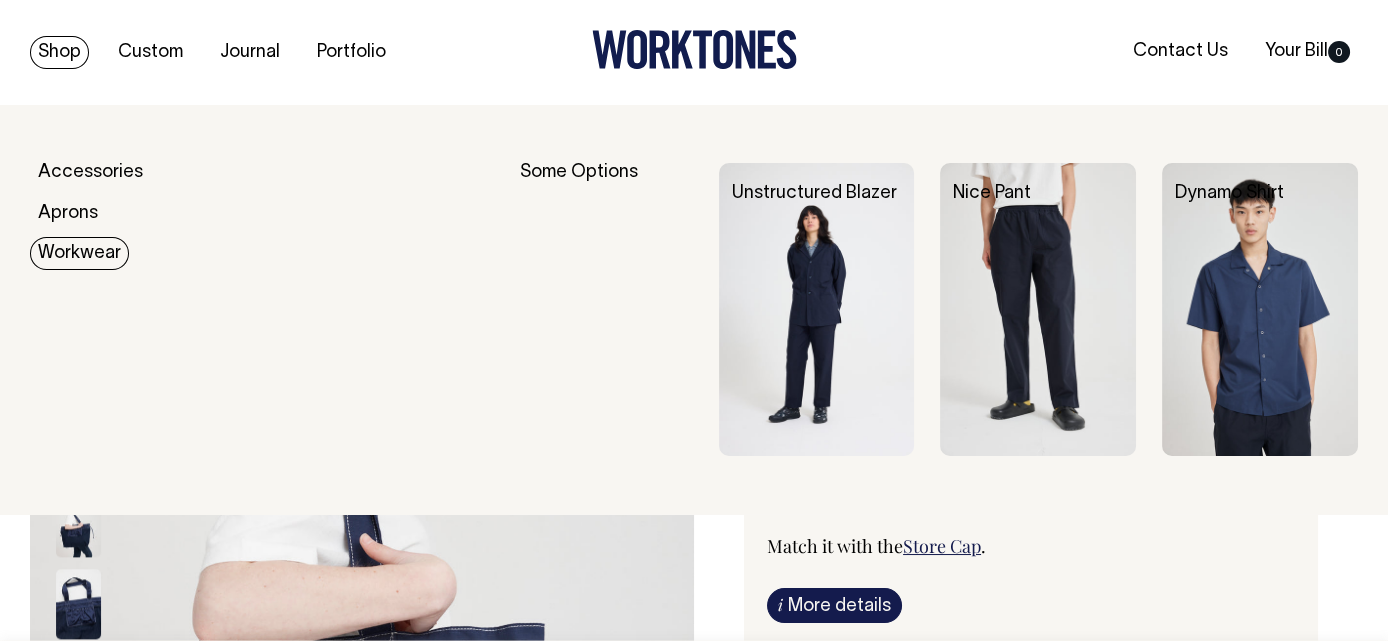 click on "Workwear" at bounding box center (79, 253) 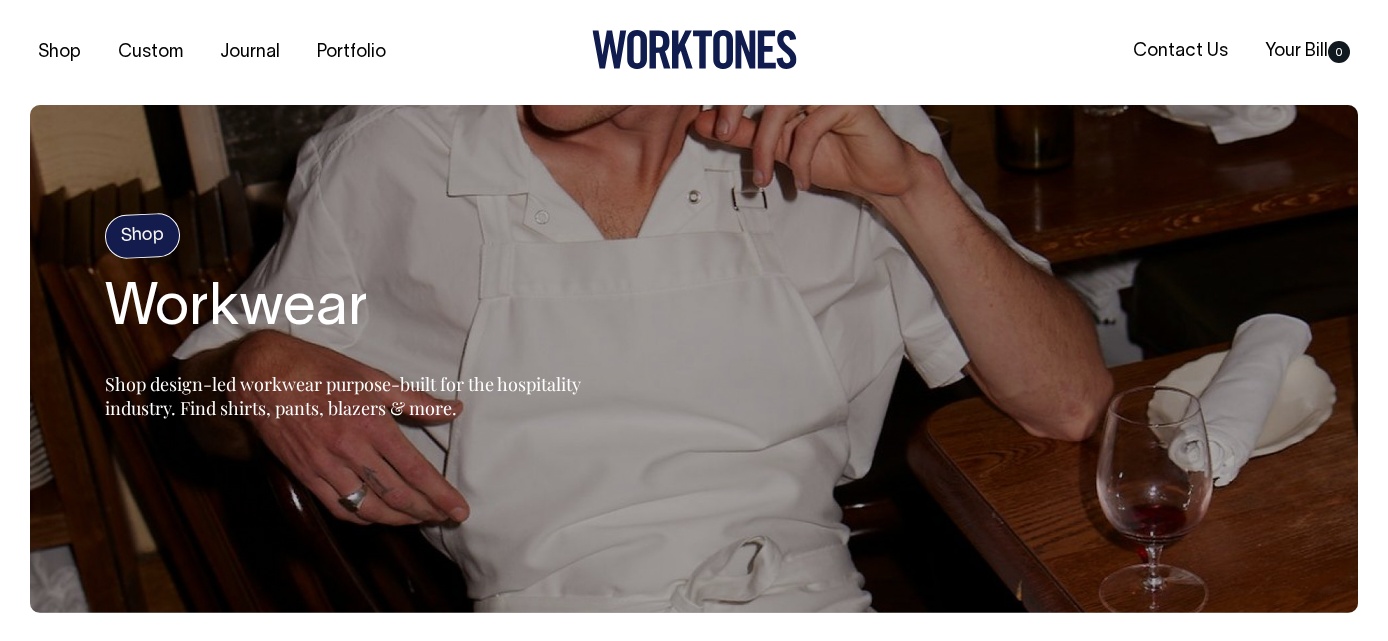 scroll, scrollTop: 0, scrollLeft: 0, axis: both 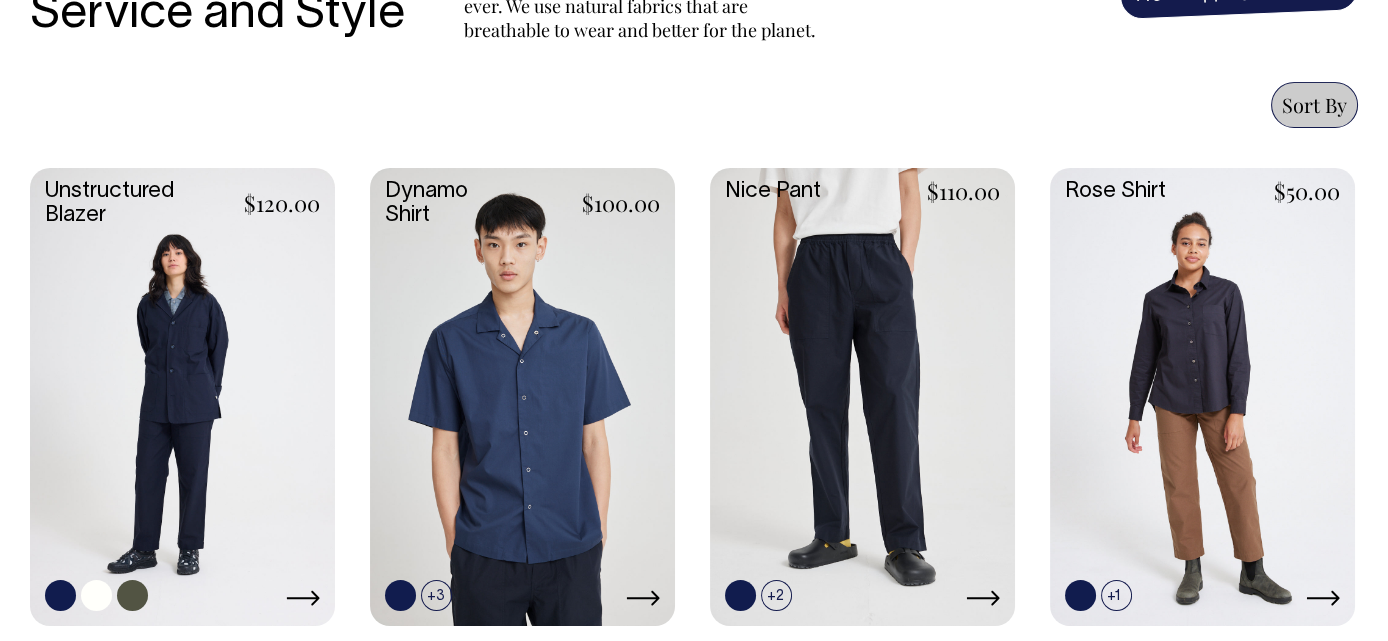 click at bounding box center (182, 395) 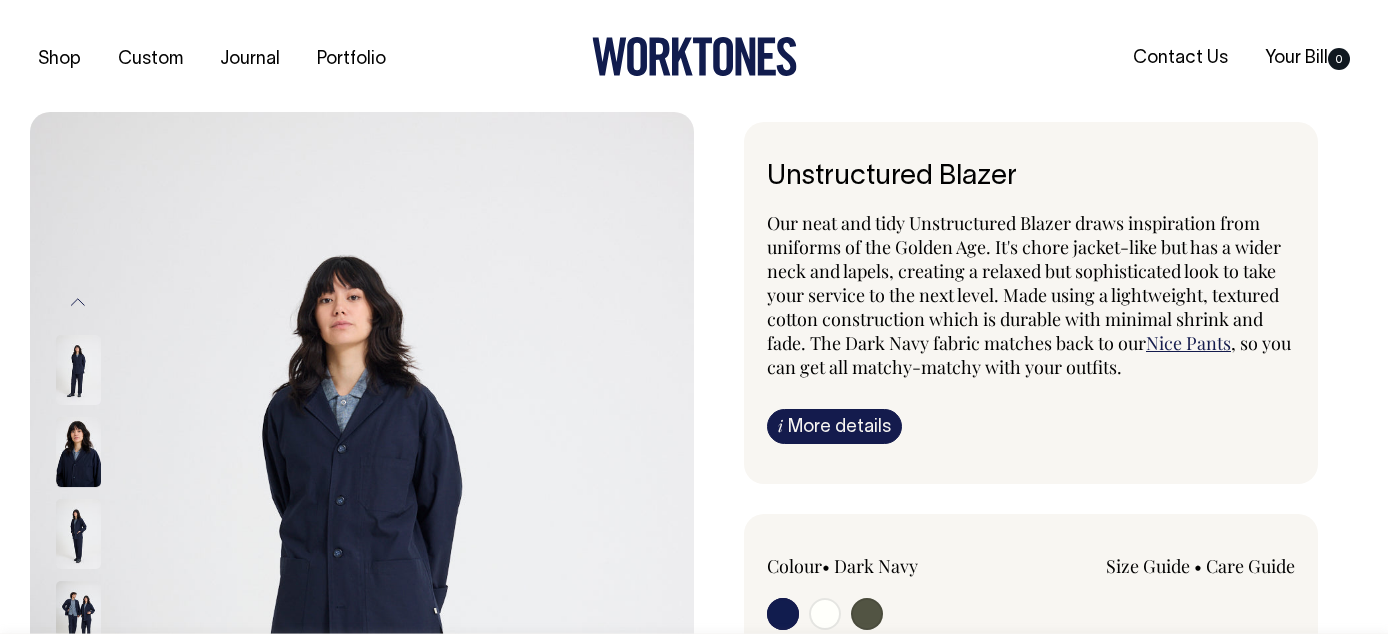 scroll, scrollTop: 0, scrollLeft: 0, axis: both 